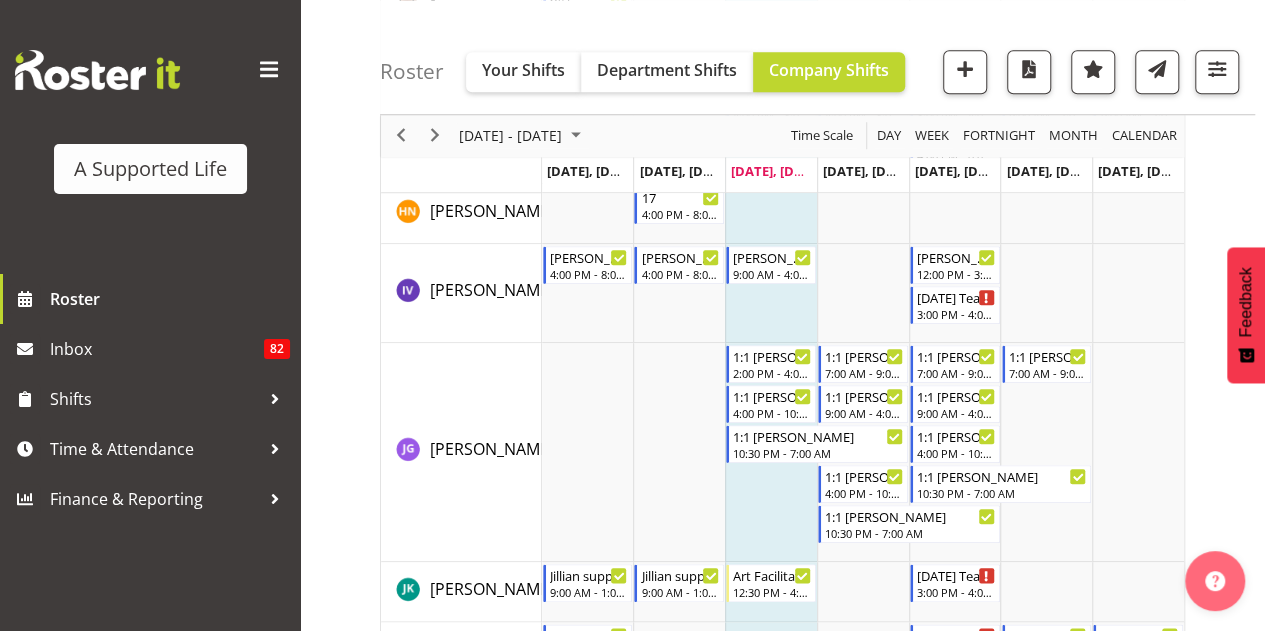 scroll, scrollTop: 4338, scrollLeft: 0, axis: vertical 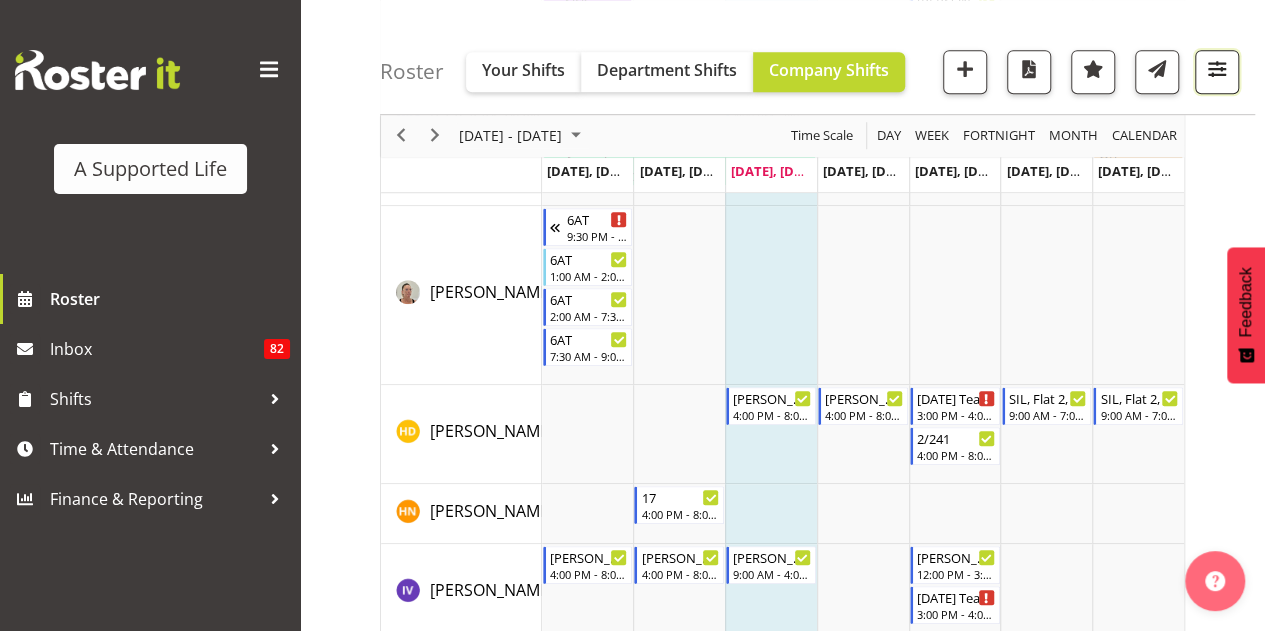 click at bounding box center [1217, 72] 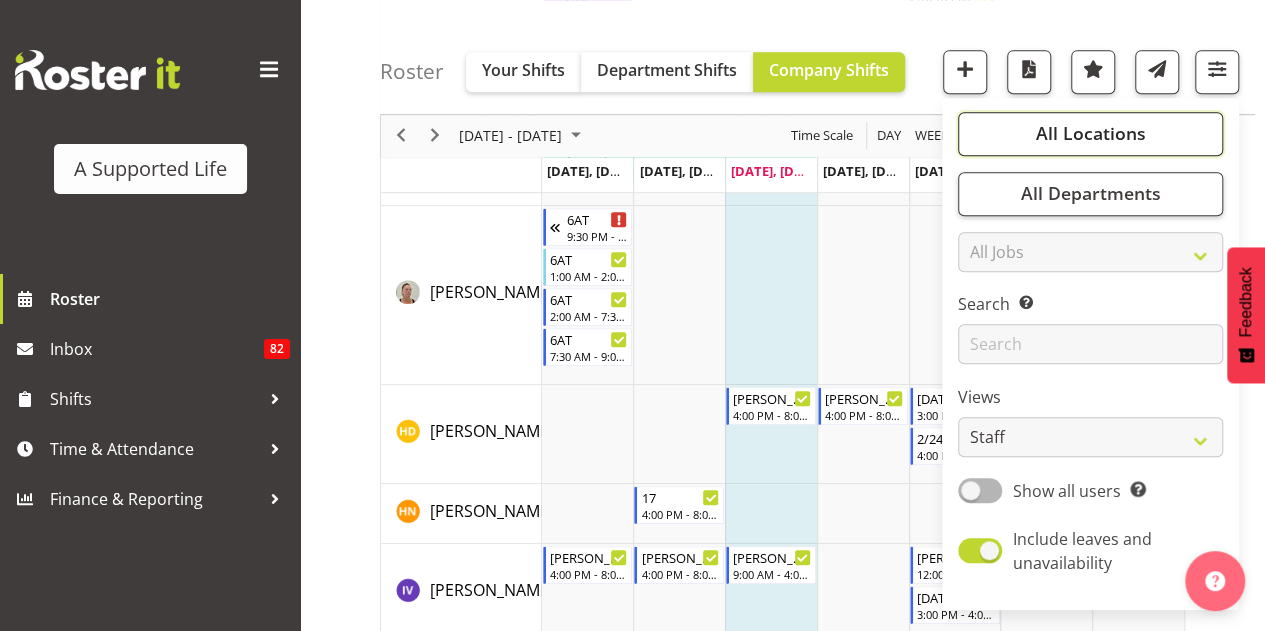 click on "All Locations" at bounding box center [1090, 134] 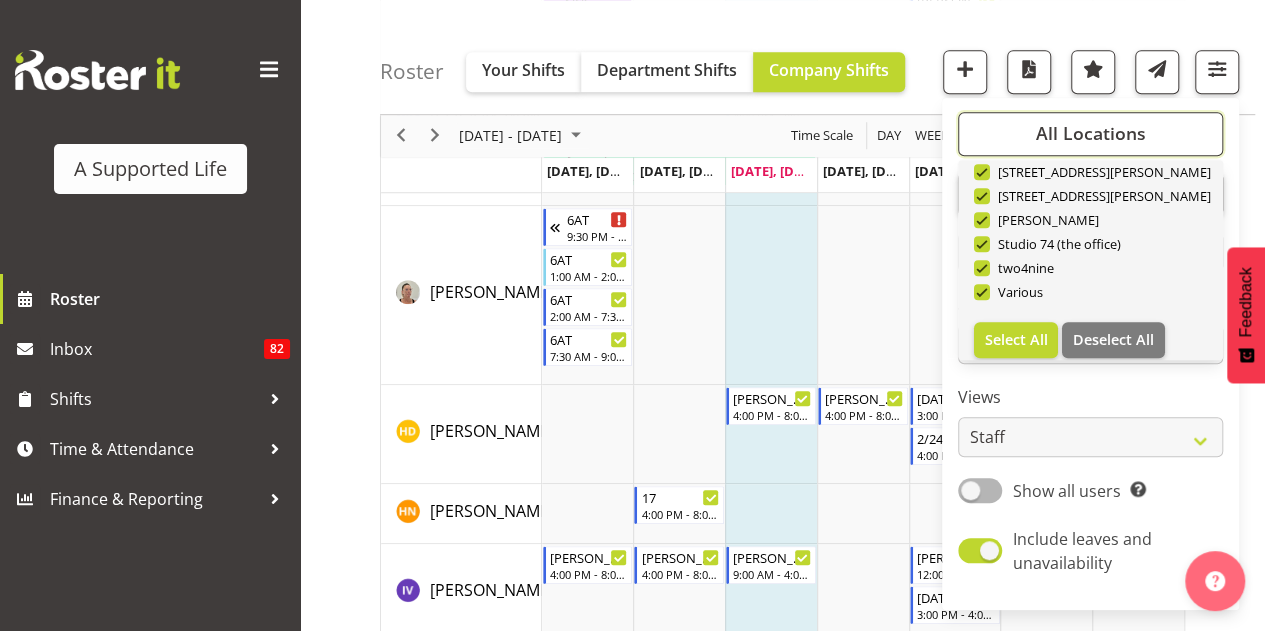 scroll, scrollTop: 672, scrollLeft: 0, axis: vertical 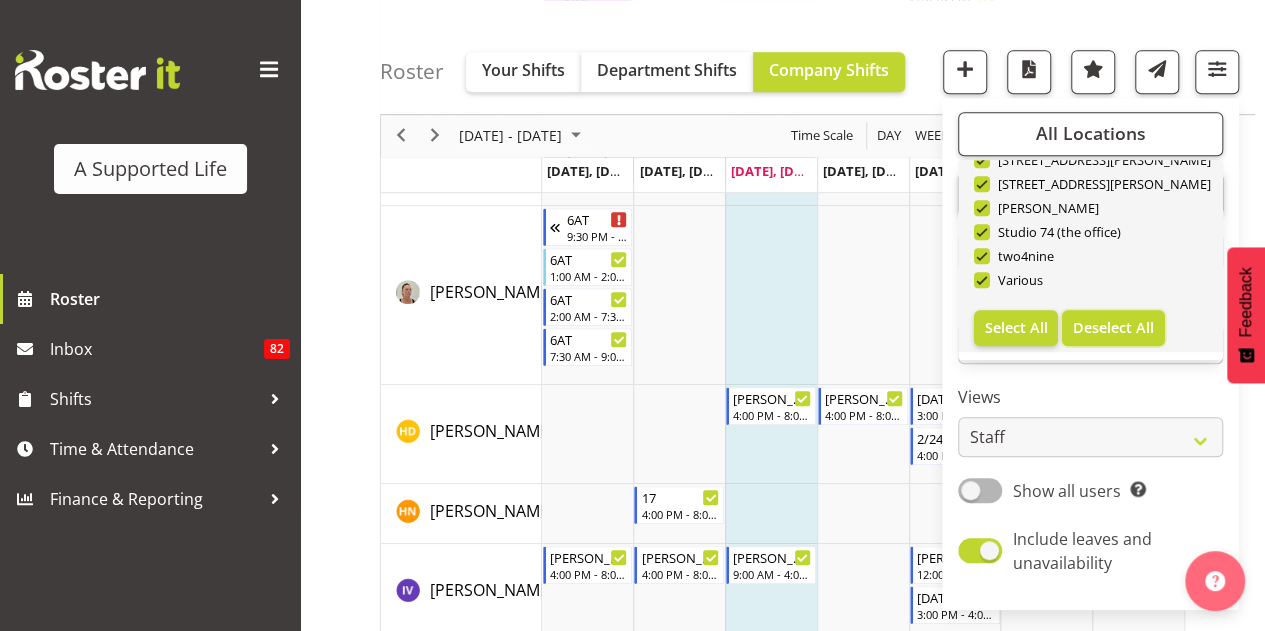 click on "Deselect All" at bounding box center [1113, 328] 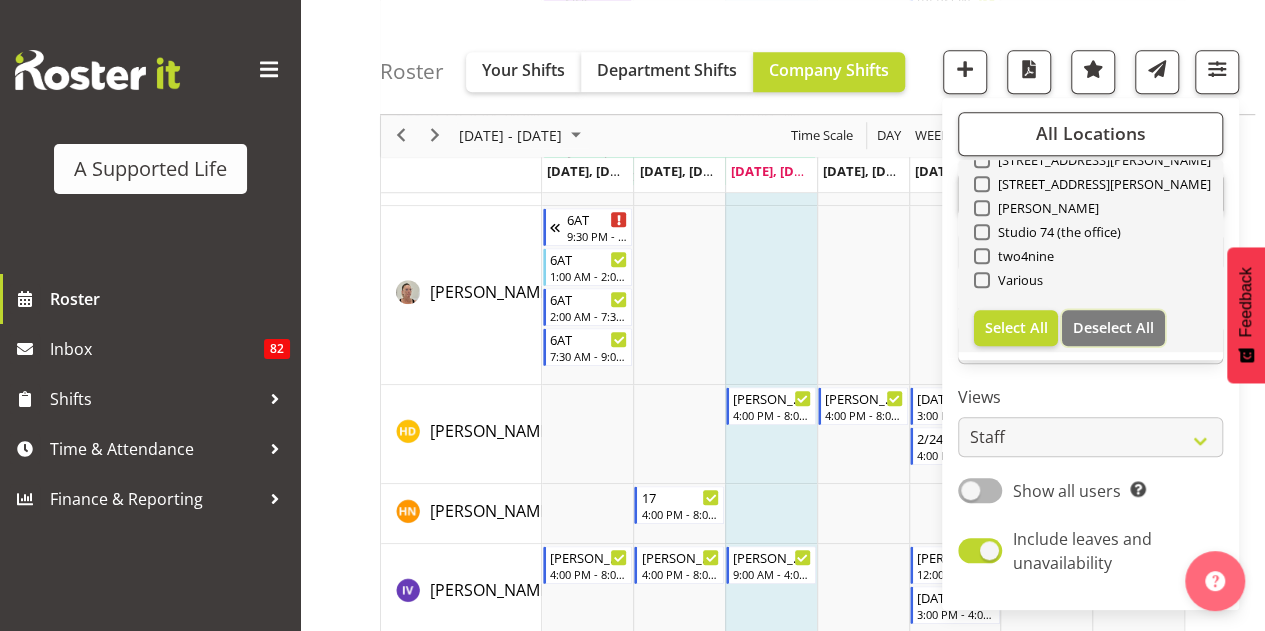 checkbox on "false" 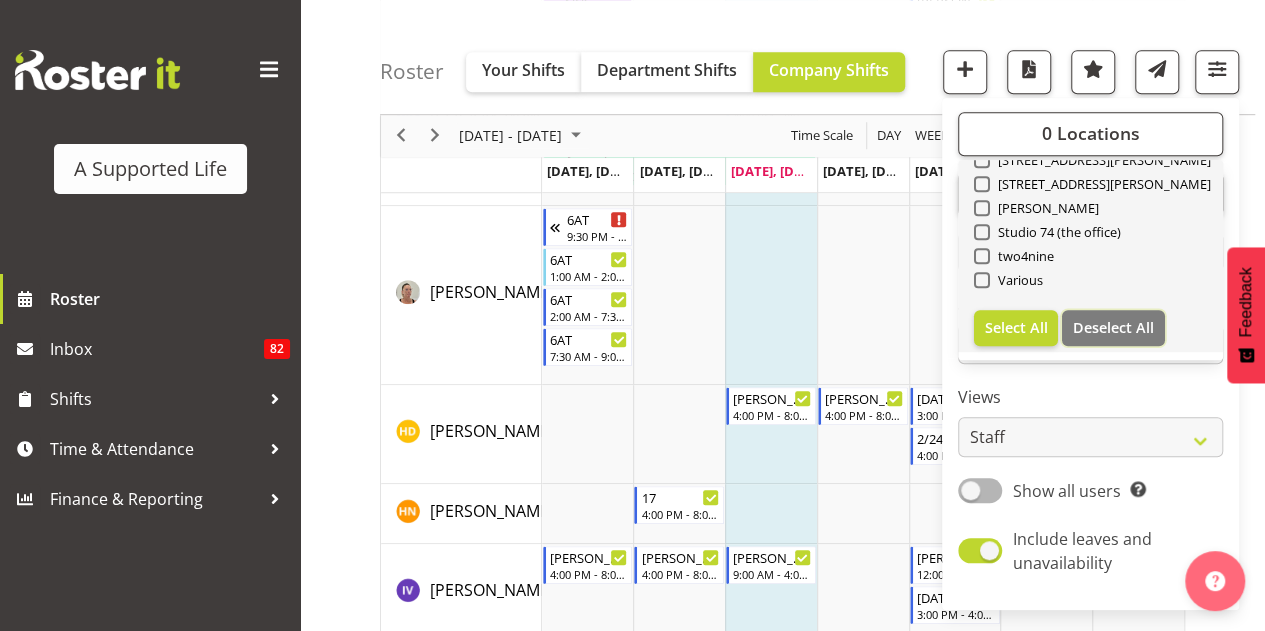 scroll, scrollTop: 3438, scrollLeft: 0, axis: vertical 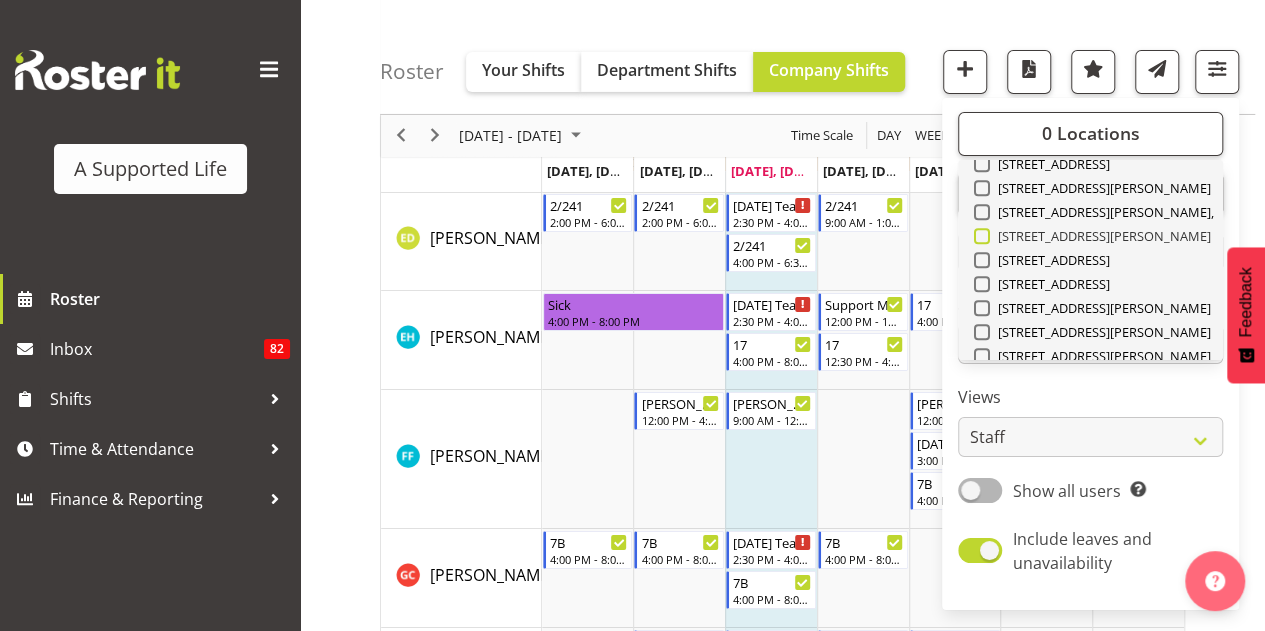 click on "[STREET_ADDRESS][PERSON_NAME]" at bounding box center (1101, 236) 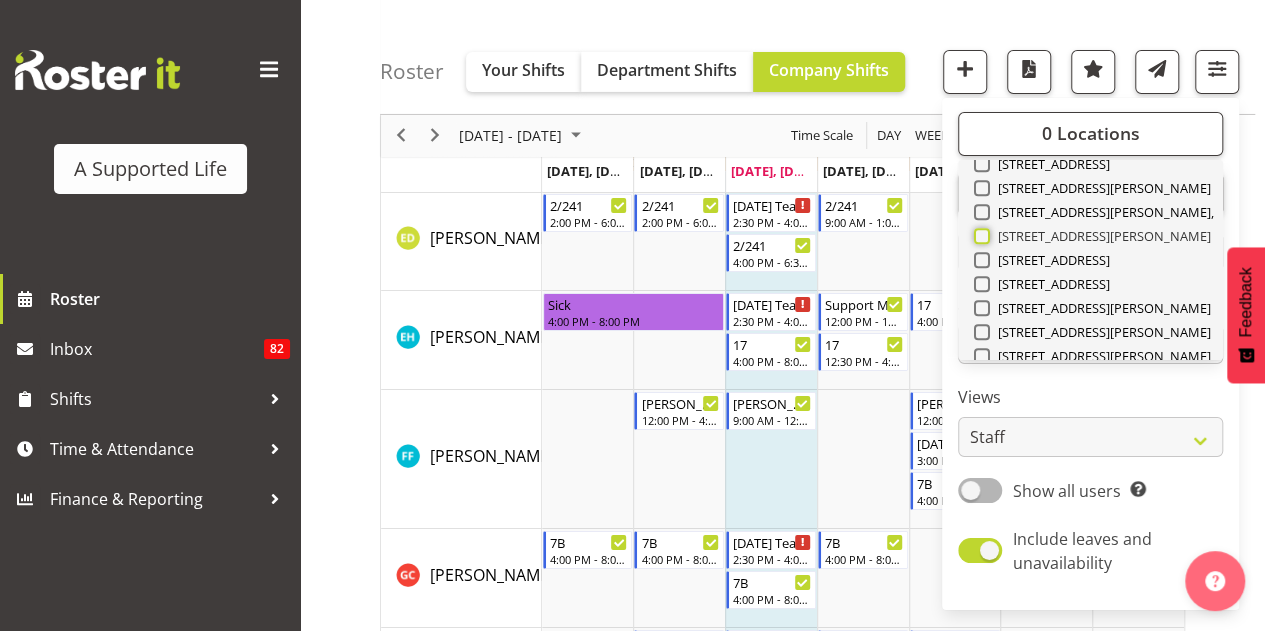 click on "[STREET_ADDRESS][PERSON_NAME]" at bounding box center (980, 236) 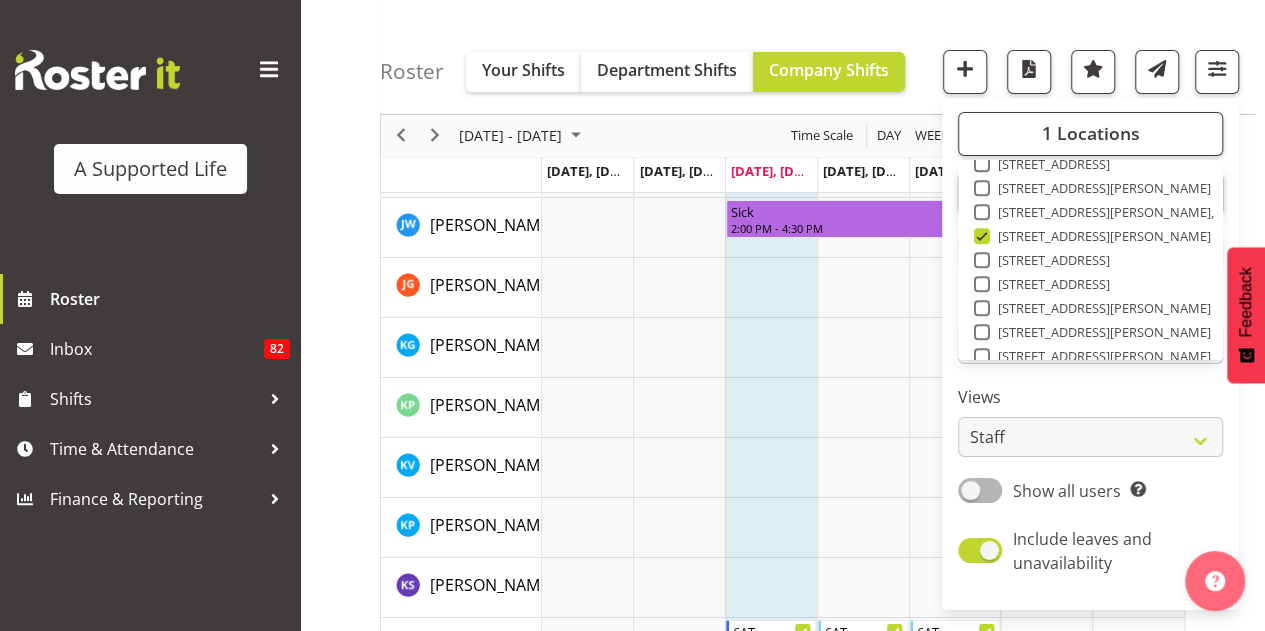 click on "Roster   Your Shifts
Department Shifts
Company Shifts
1 Locations
Clear
[STREET_ADDRESS]
[STREET_ADDRESS]
[STREET_ADDRESS]
[STREET_ADDRESS][PERSON_NAME]
[STREET_ADDRESS]
[STREET_ADDRESS]
[STREET_ADDRESS]" at bounding box center [817, 57] 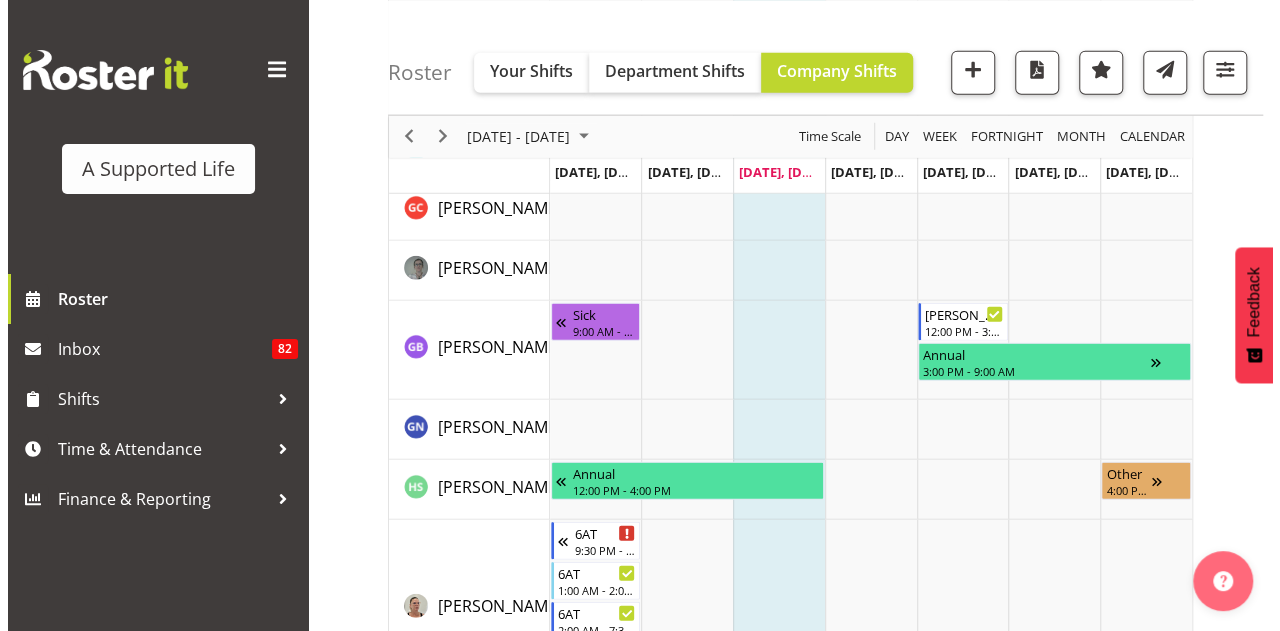 scroll, scrollTop: 2300, scrollLeft: 0, axis: vertical 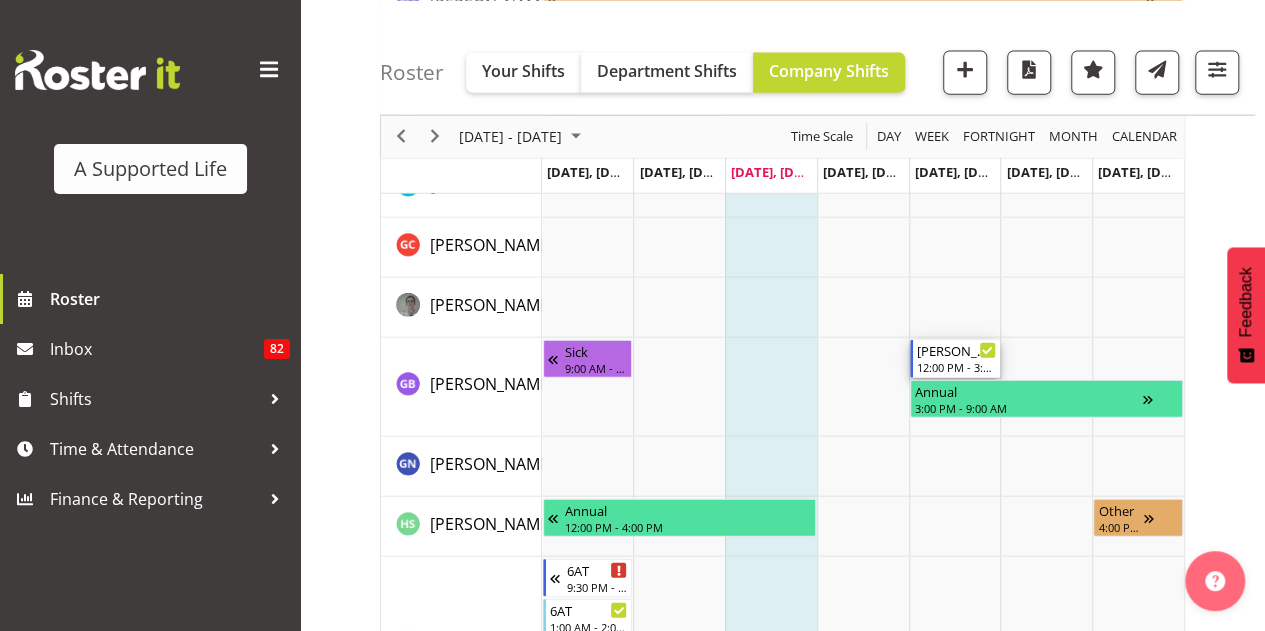 click on "12:00 PM - 3:00 PM" at bounding box center (956, 367) 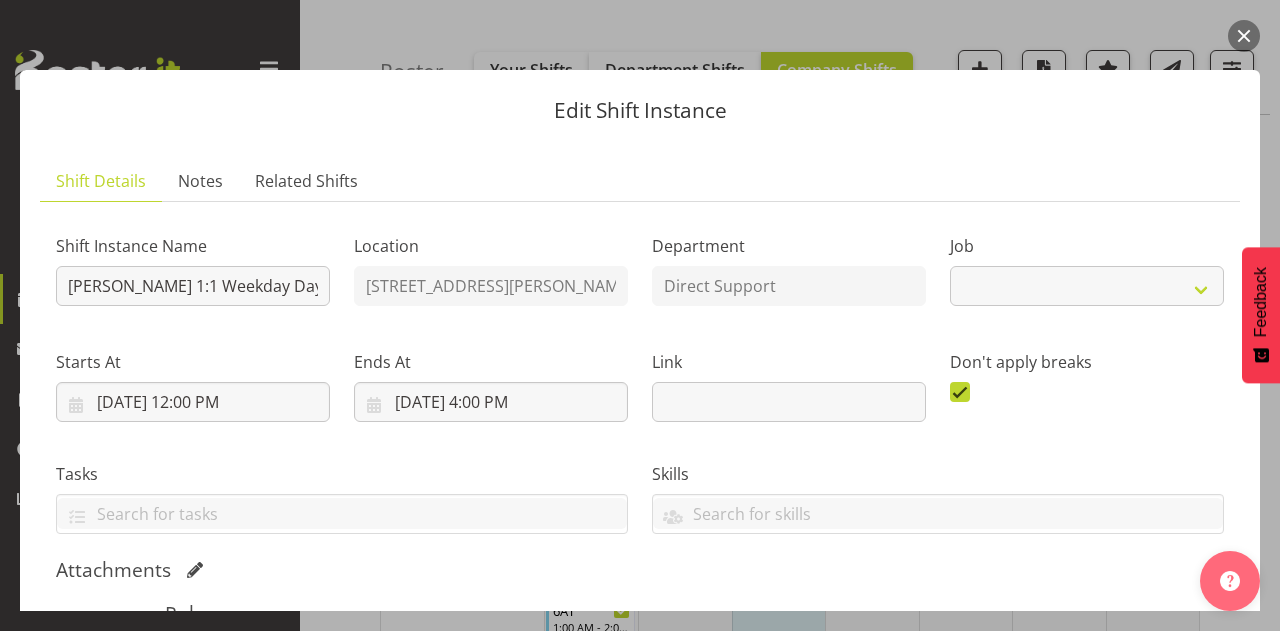 select on "4112" 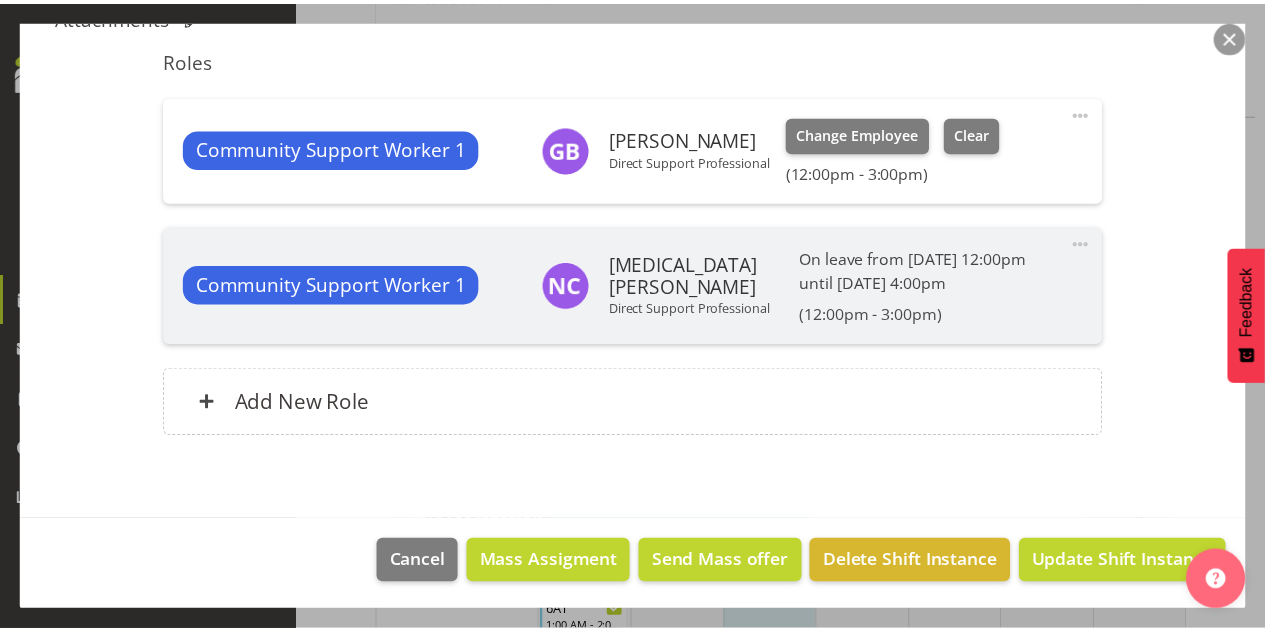 scroll, scrollTop: 0, scrollLeft: 0, axis: both 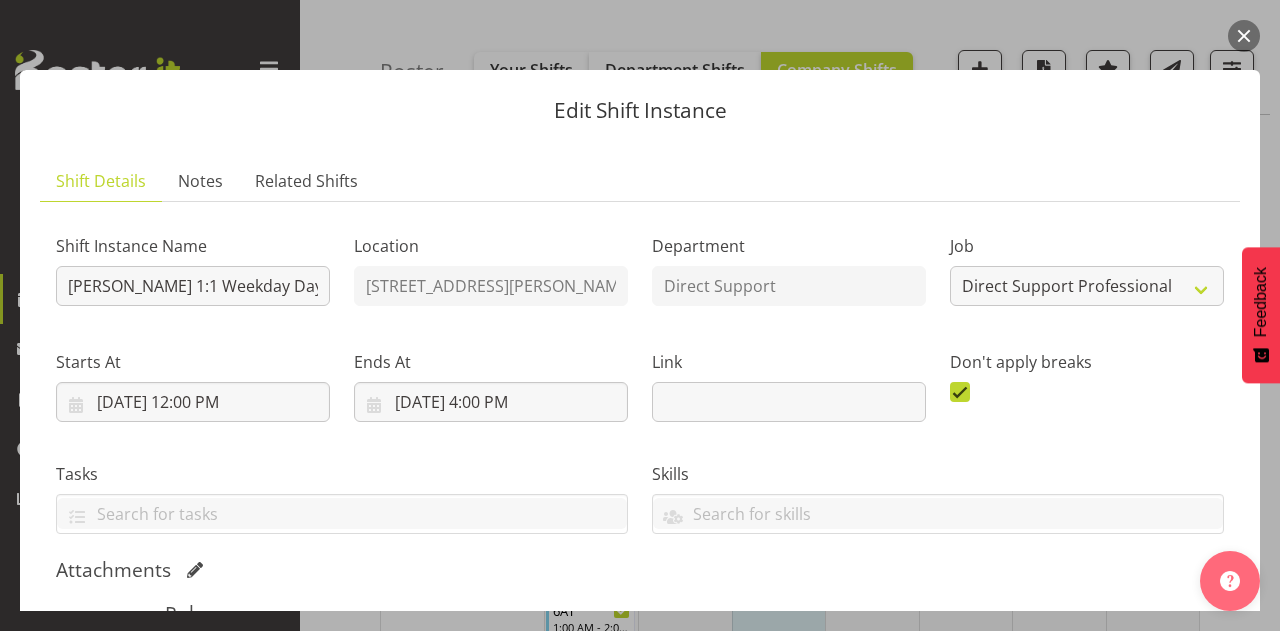 click at bounding box center [1244, 36] 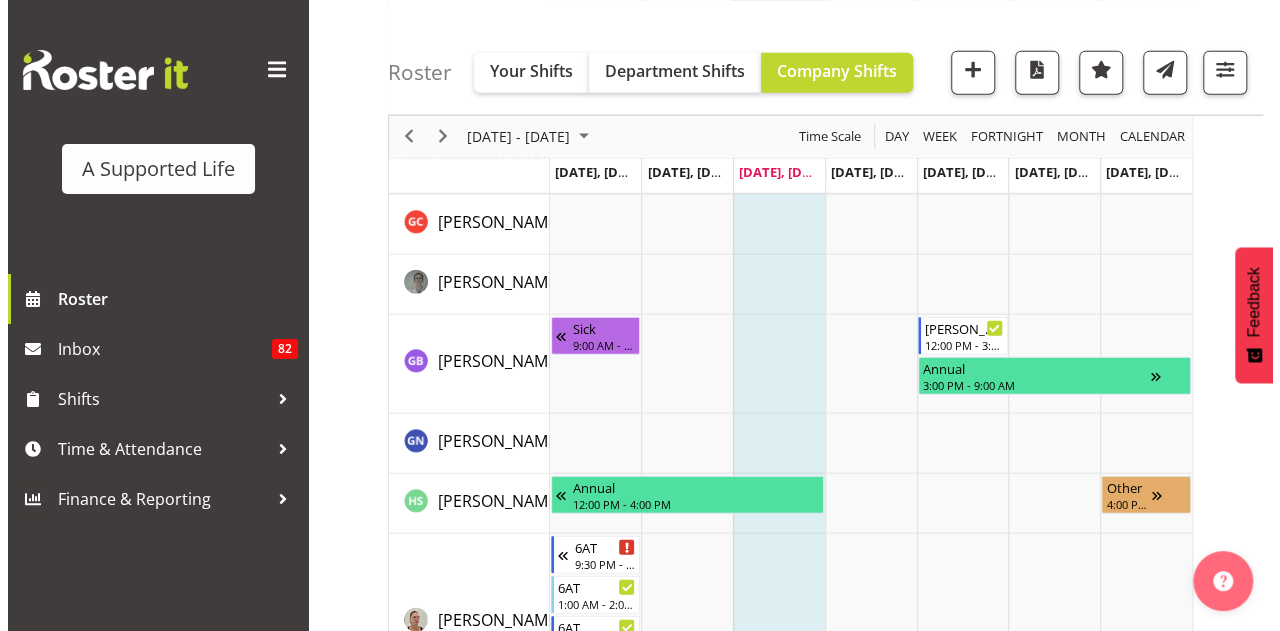 scroll, scrollTop: 2200, scrollLeft: 0, axis: vertical 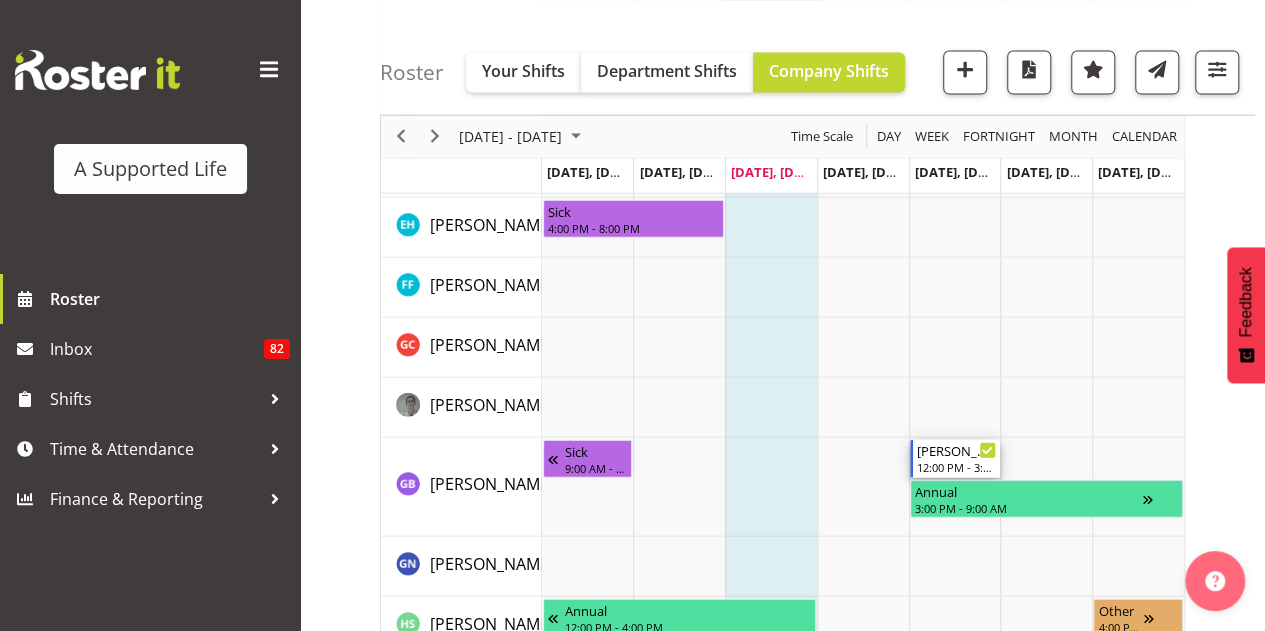 click on "[PERSON_NAME] 1:1 Weekday Day" at bounding box center [956, 450] 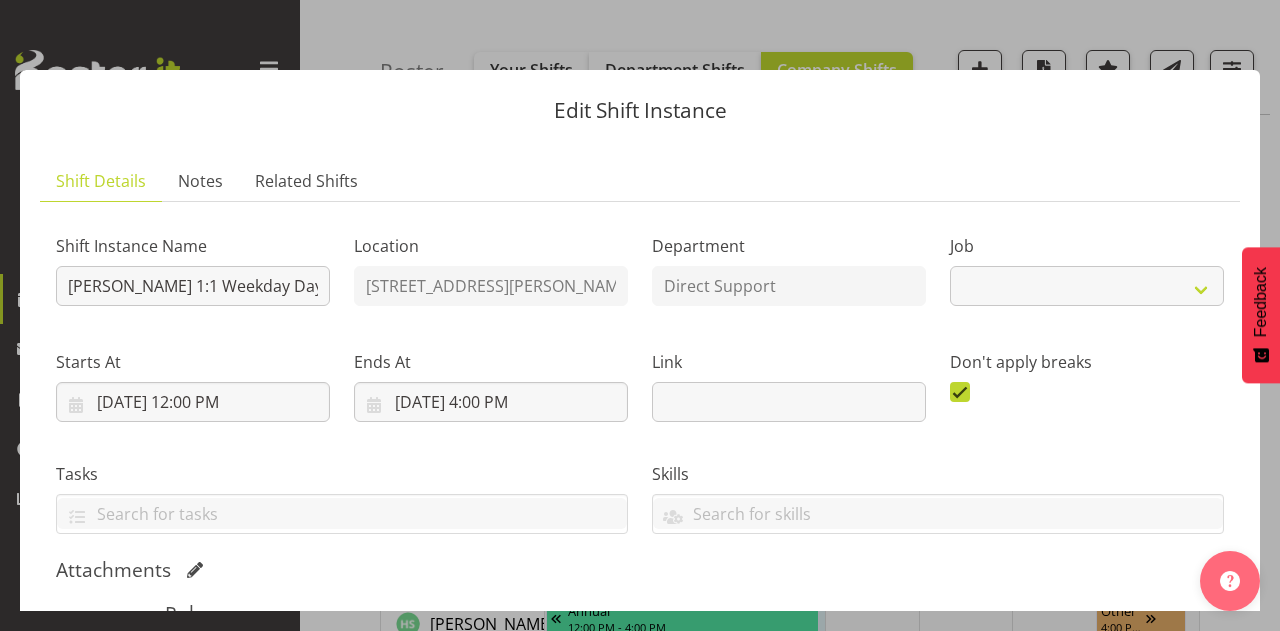 select on "4112" 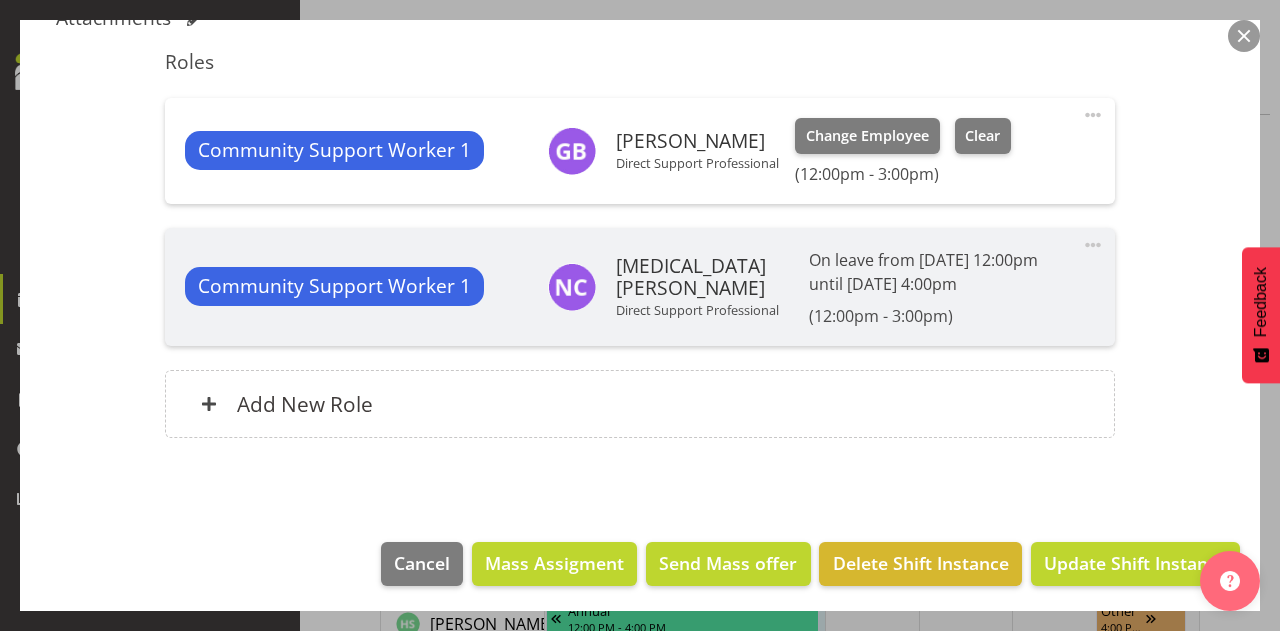 scroll, scrollTop: 554, scrollLeft: 0, axis: vertical 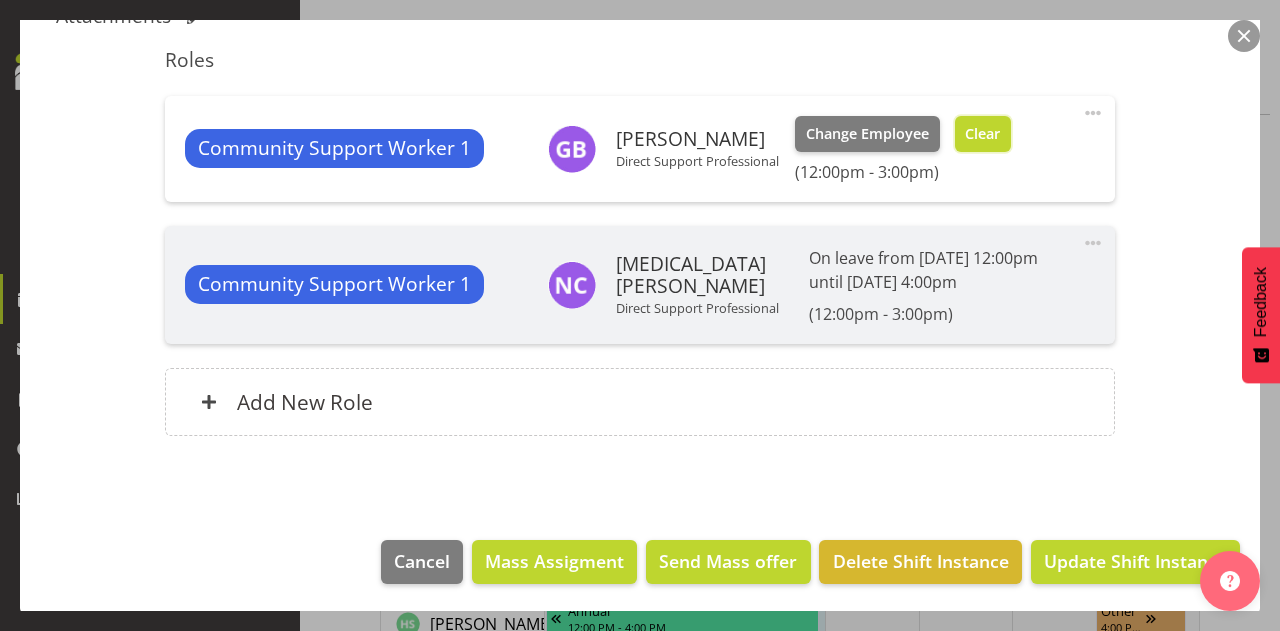 click on "Clear" at bounding box center [982, 134] 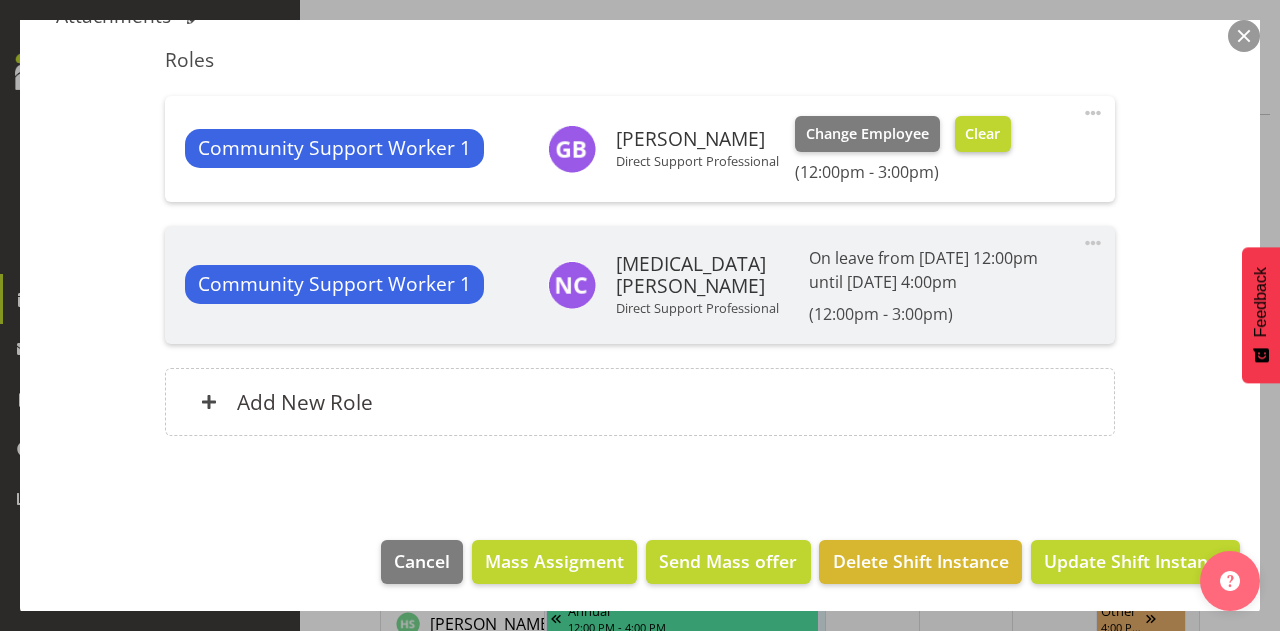 scroll, scrollTop: 526, scrollLeft: 0, axis: vertical 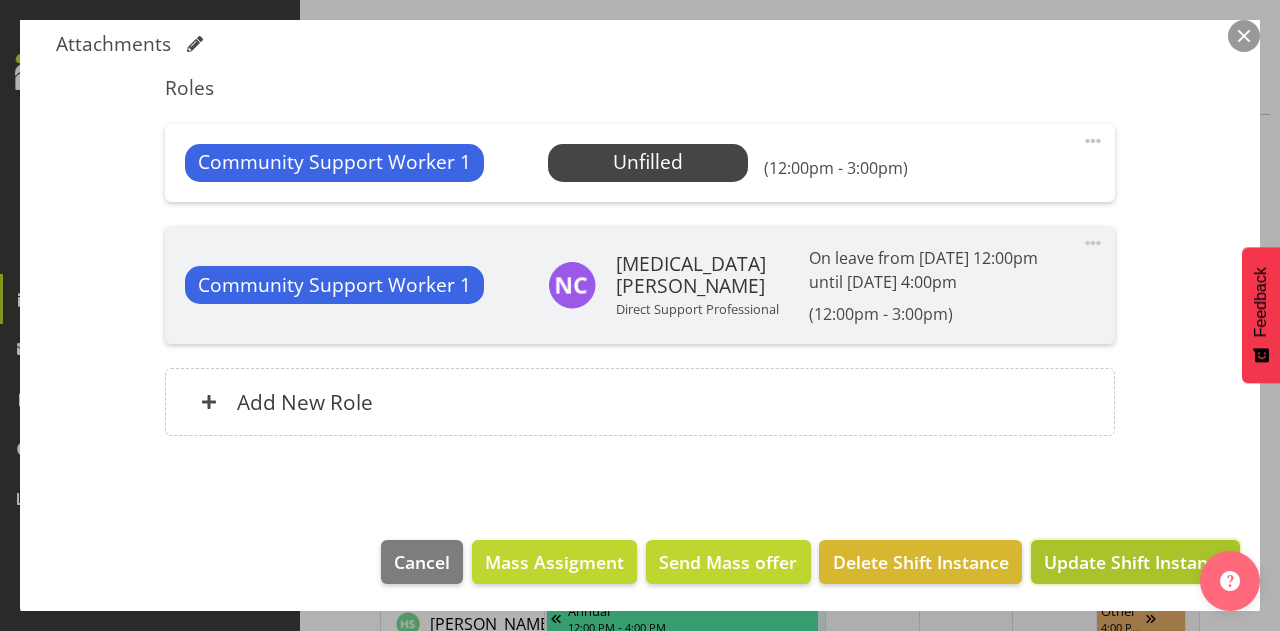 click on "Update Shift Instance" at bounding box center (1135, 562) 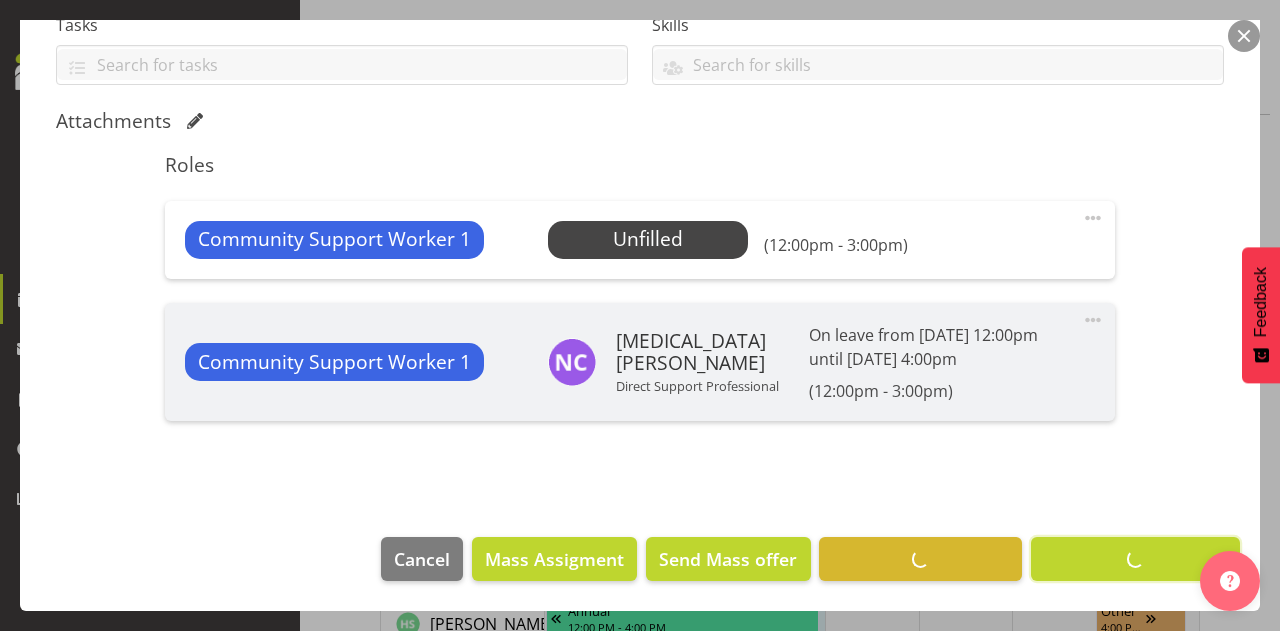 scroll, scrollTop: 447, scrollLeft: 0, axis: vertical 